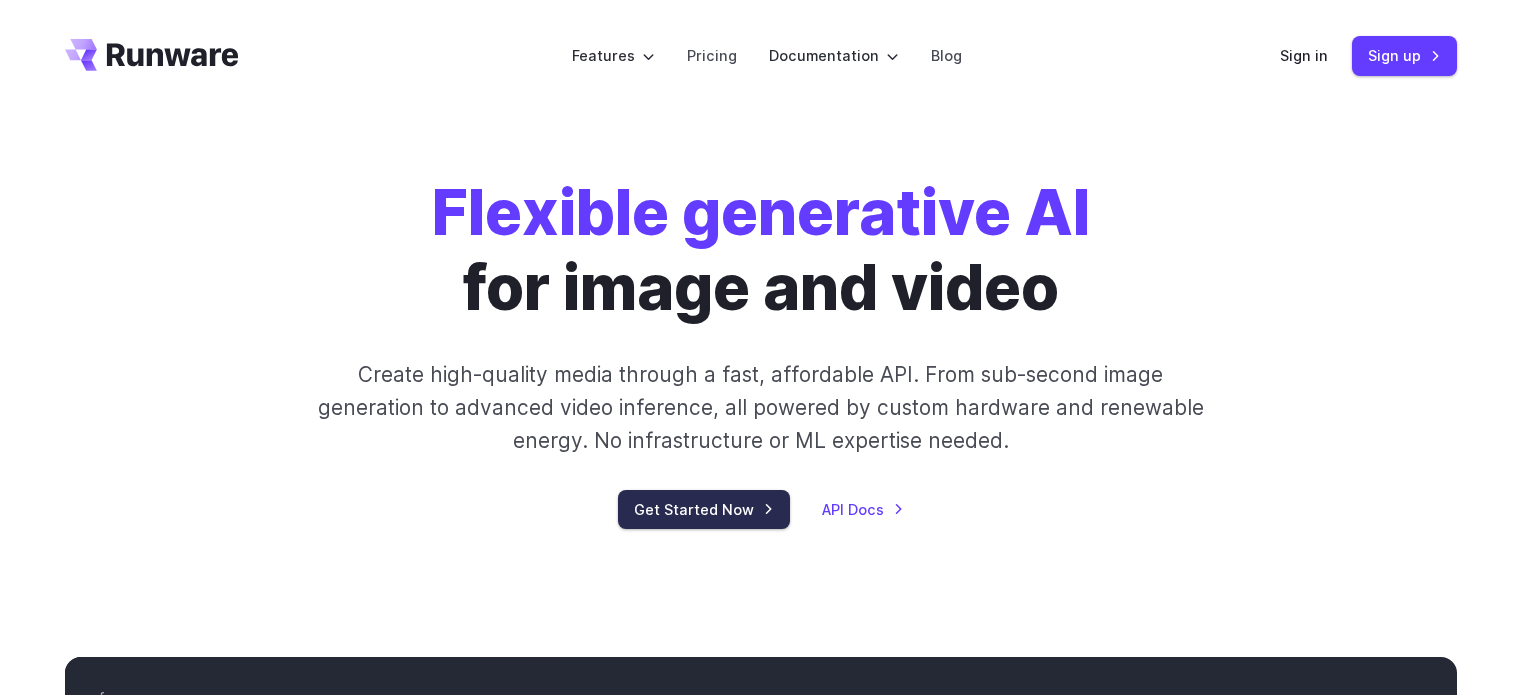scroll, scrollTop: 0, scrollLeft: 0, axis: both 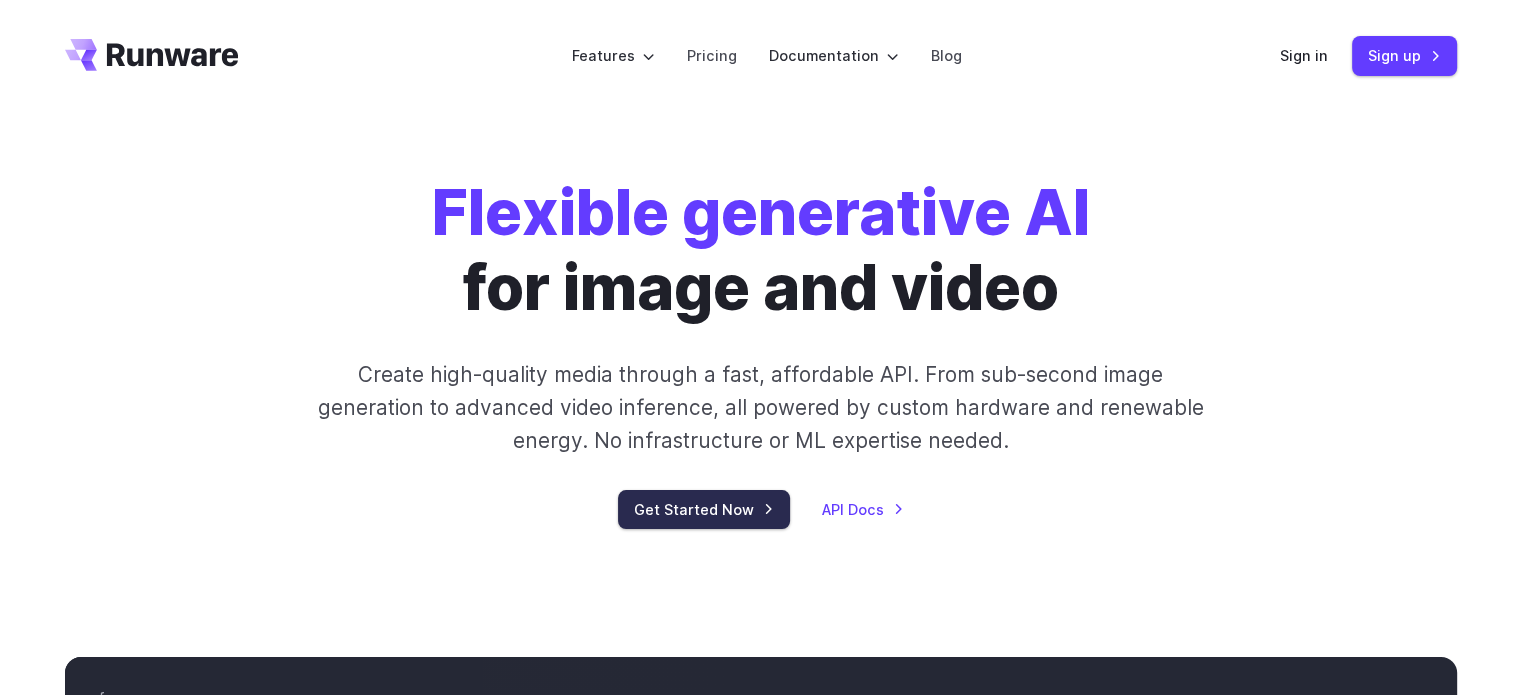 click on "Get Started Now" at bounding box center (704, 509) 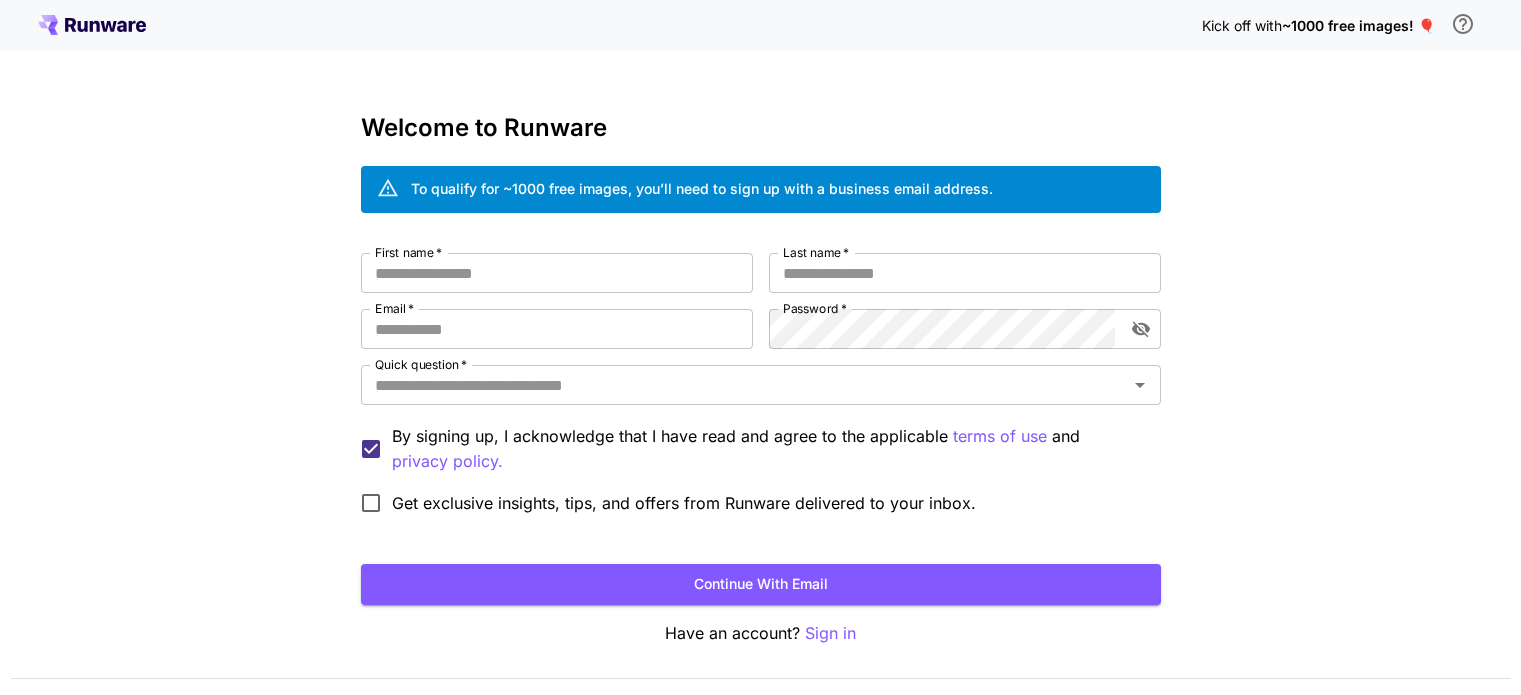 scroll, scrollTop: 0, scrollLeft: 0, axis: both 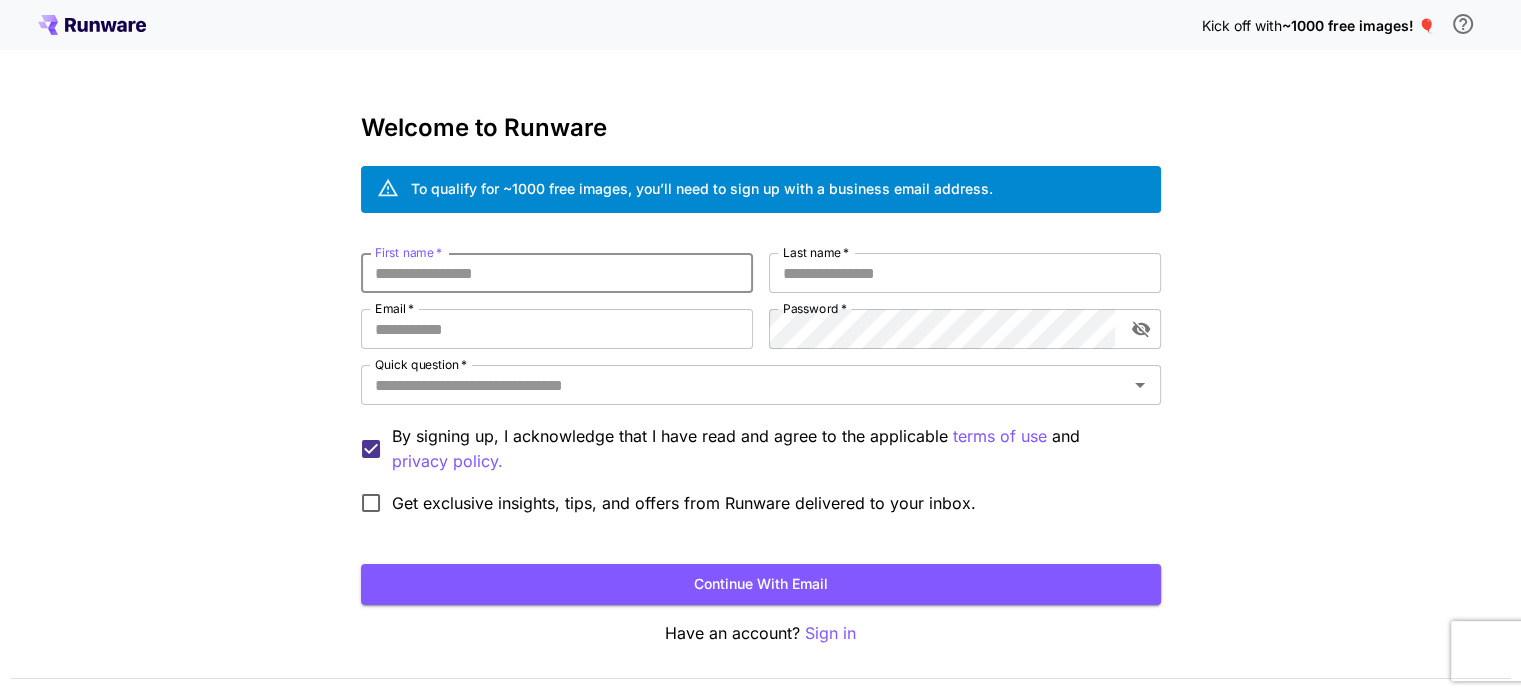 click on "First name   *" at bounding box center [557, 273] 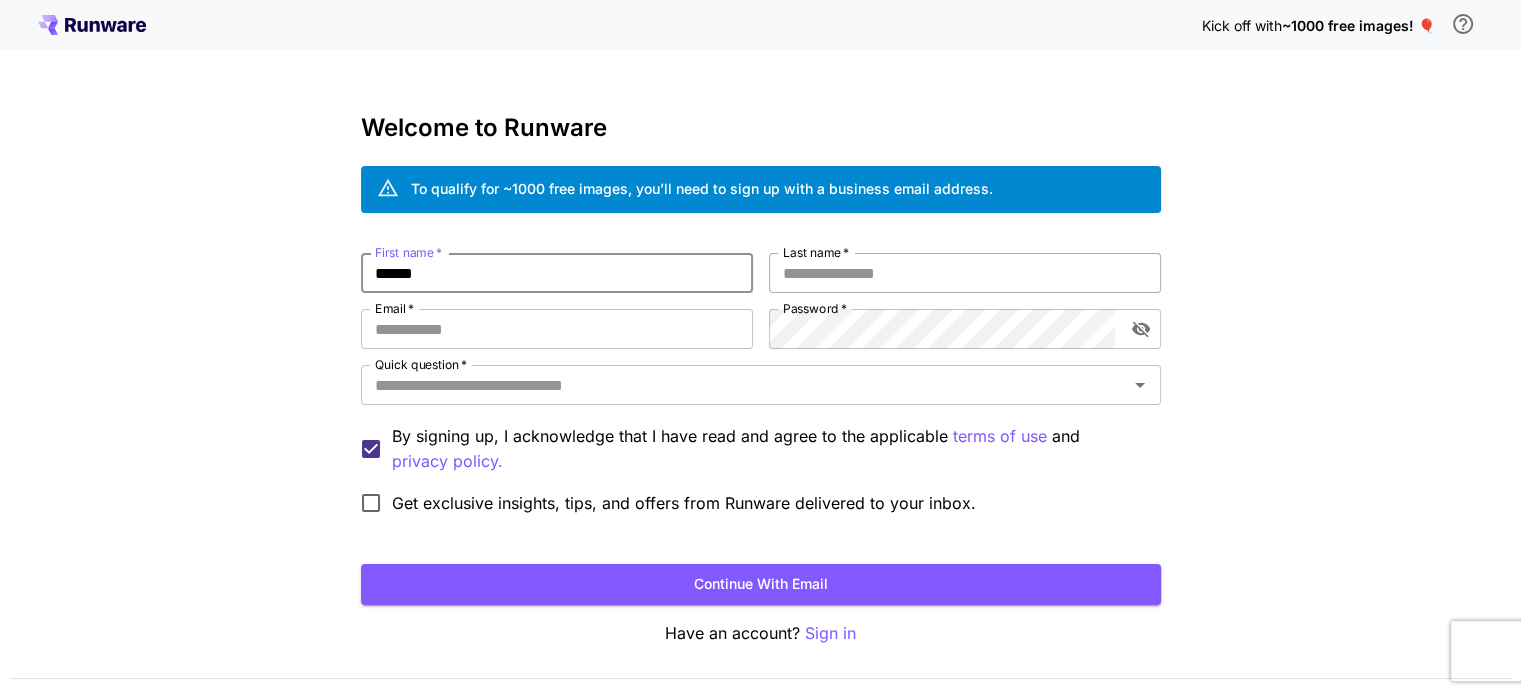 type on "******" 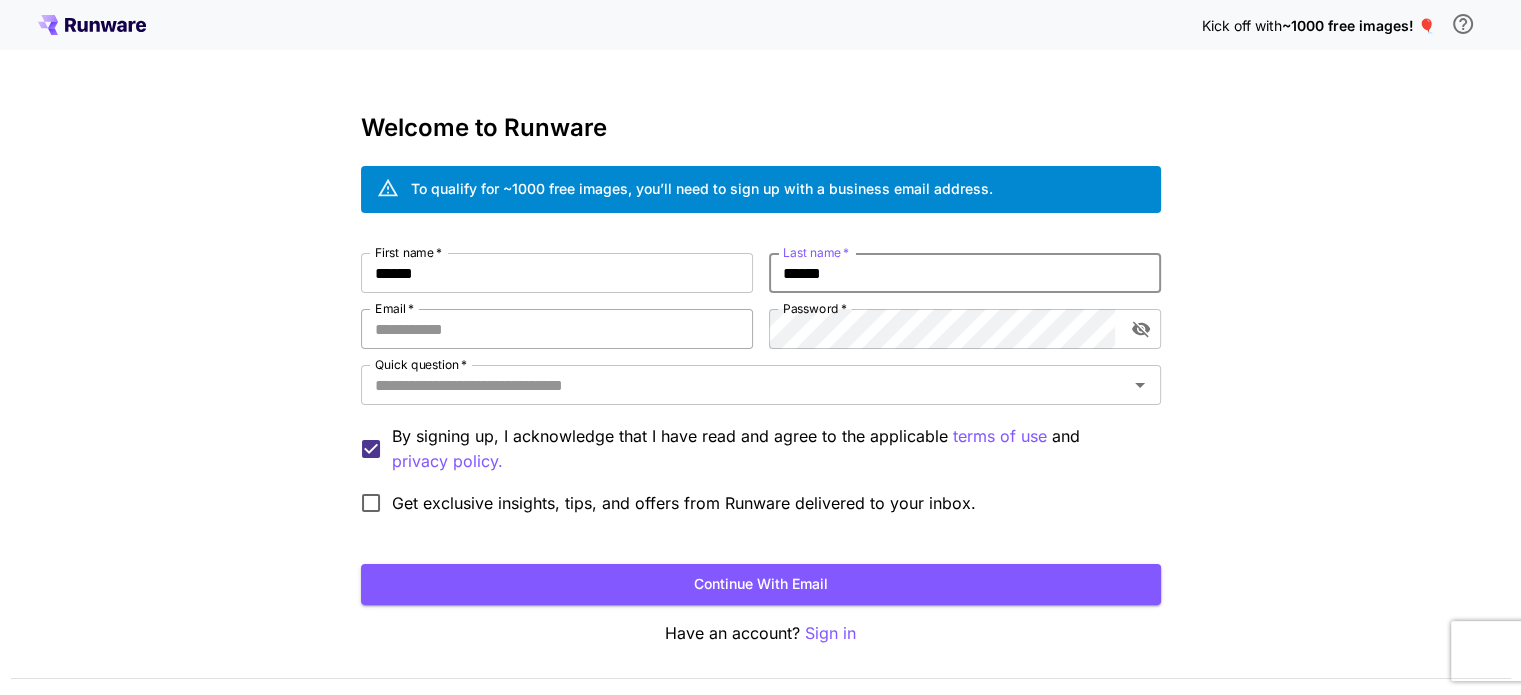 type on "******" 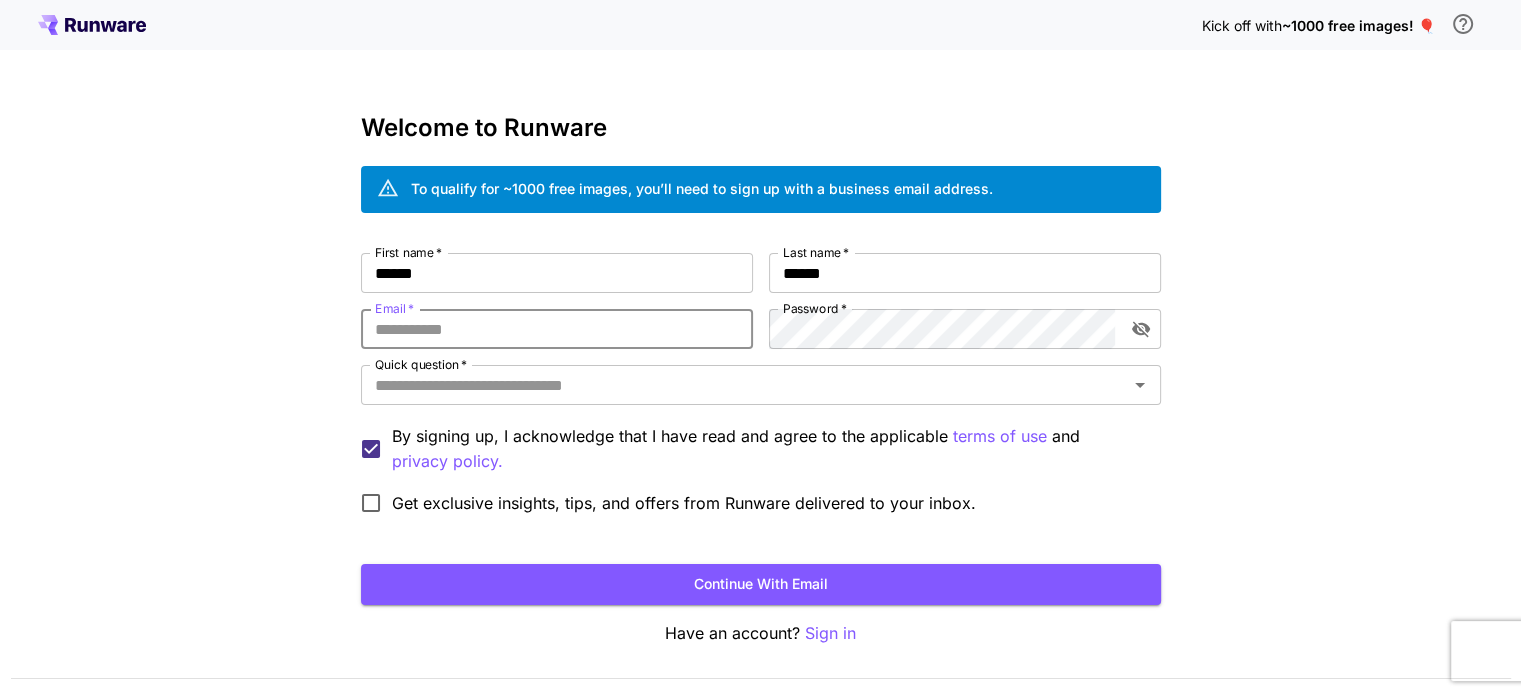 click on "Email   *" at bounding box center [557, 329] 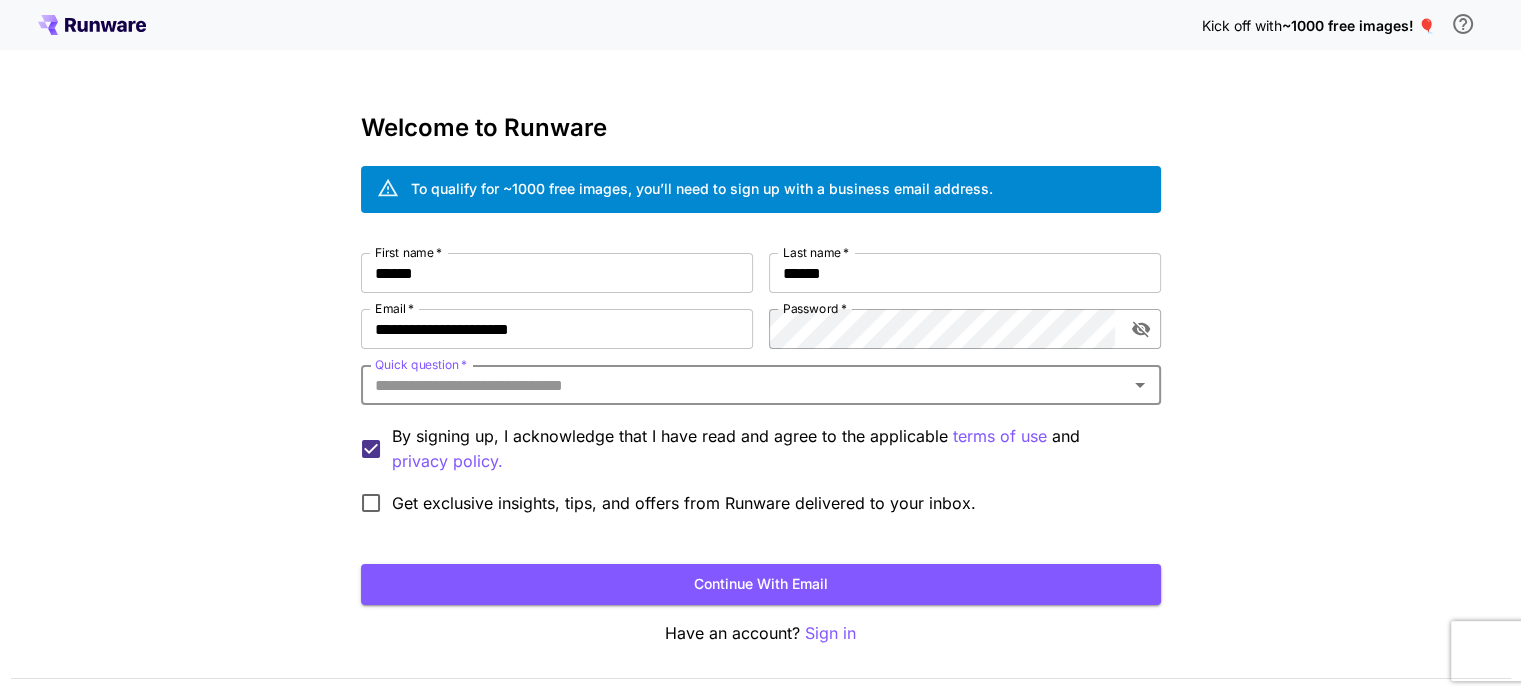 click 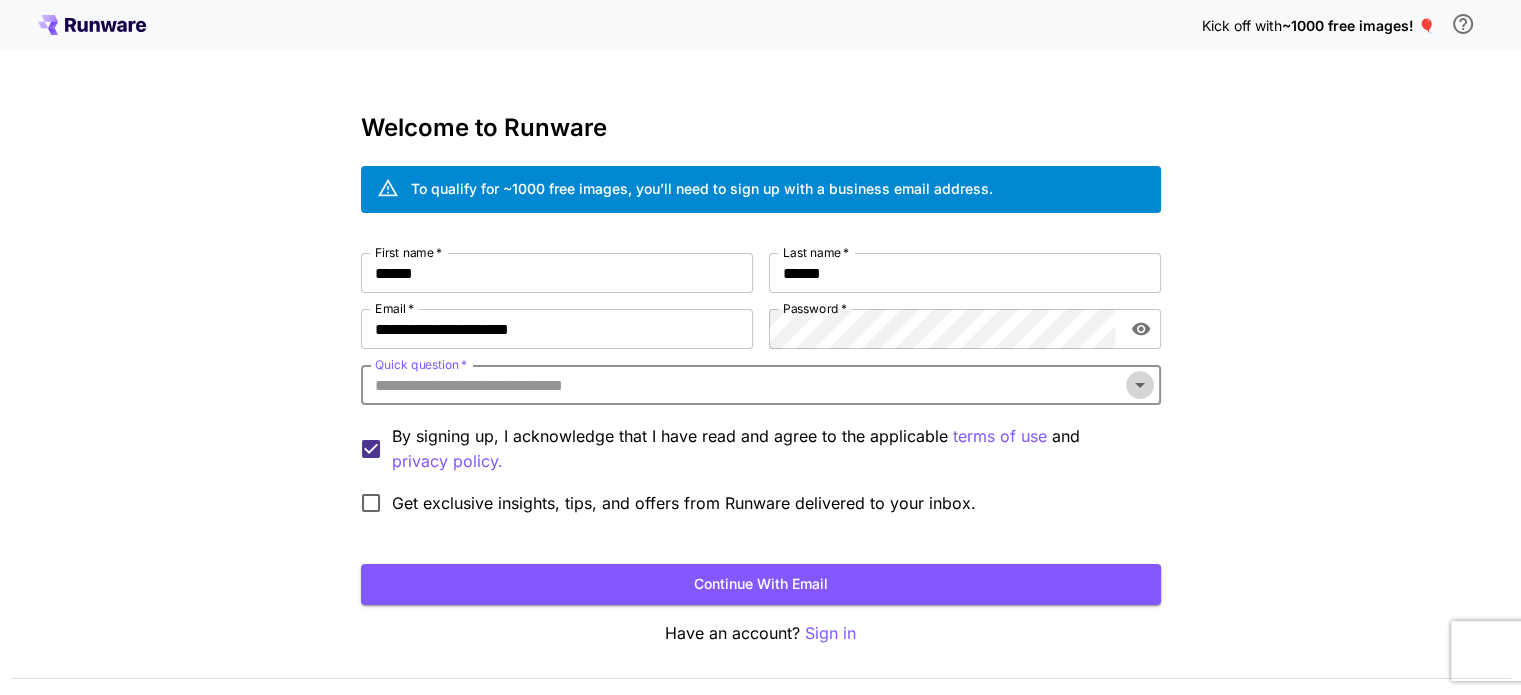 click 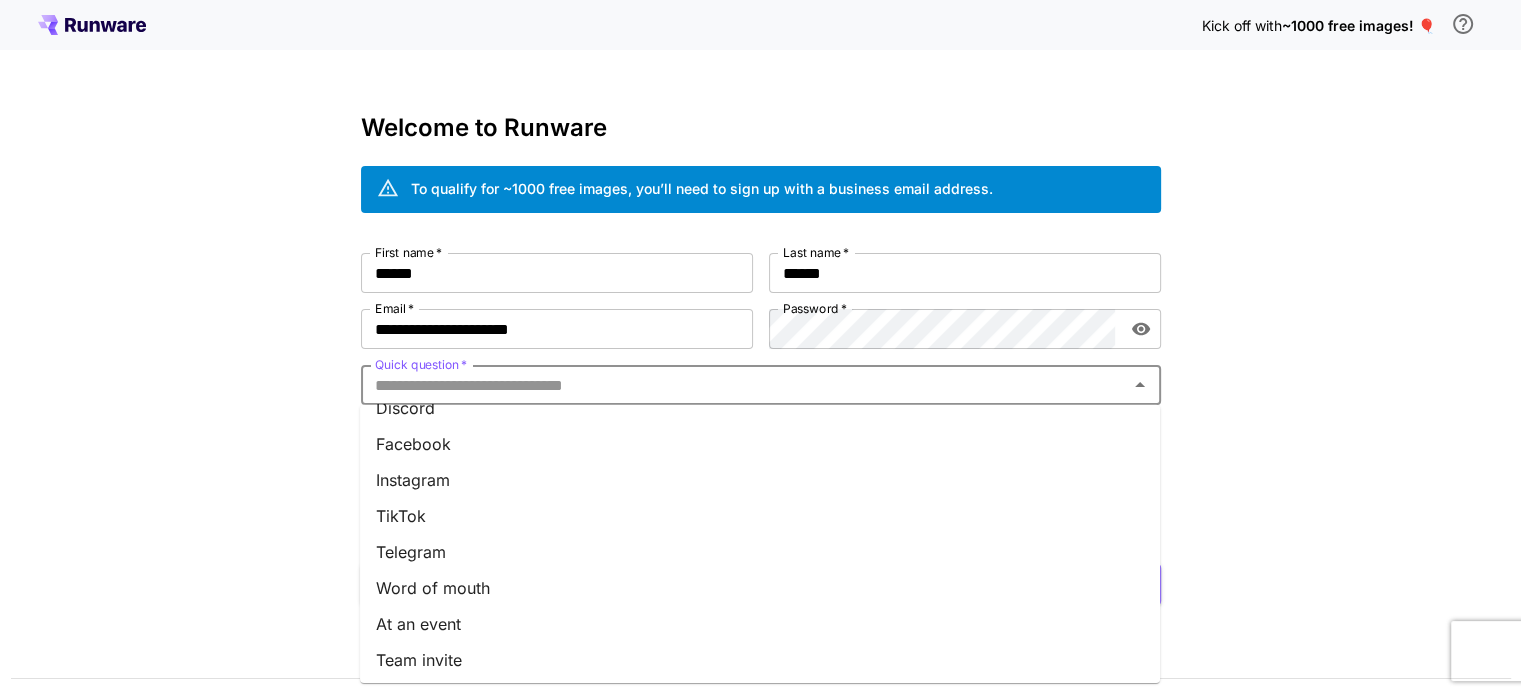 scroll, scrollTop: 277, scrollLeft: 0, axis: vertical 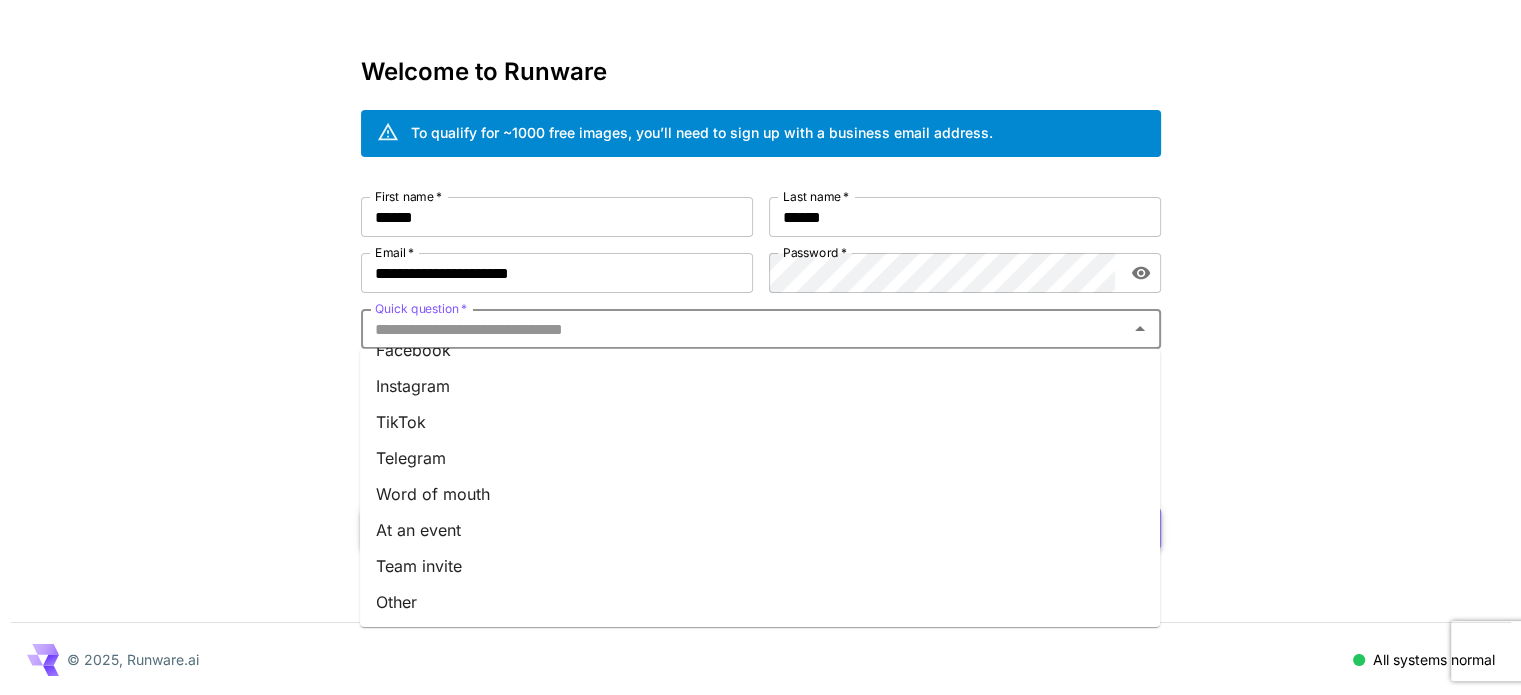 click on "Other" at bounding box center [760, 602] 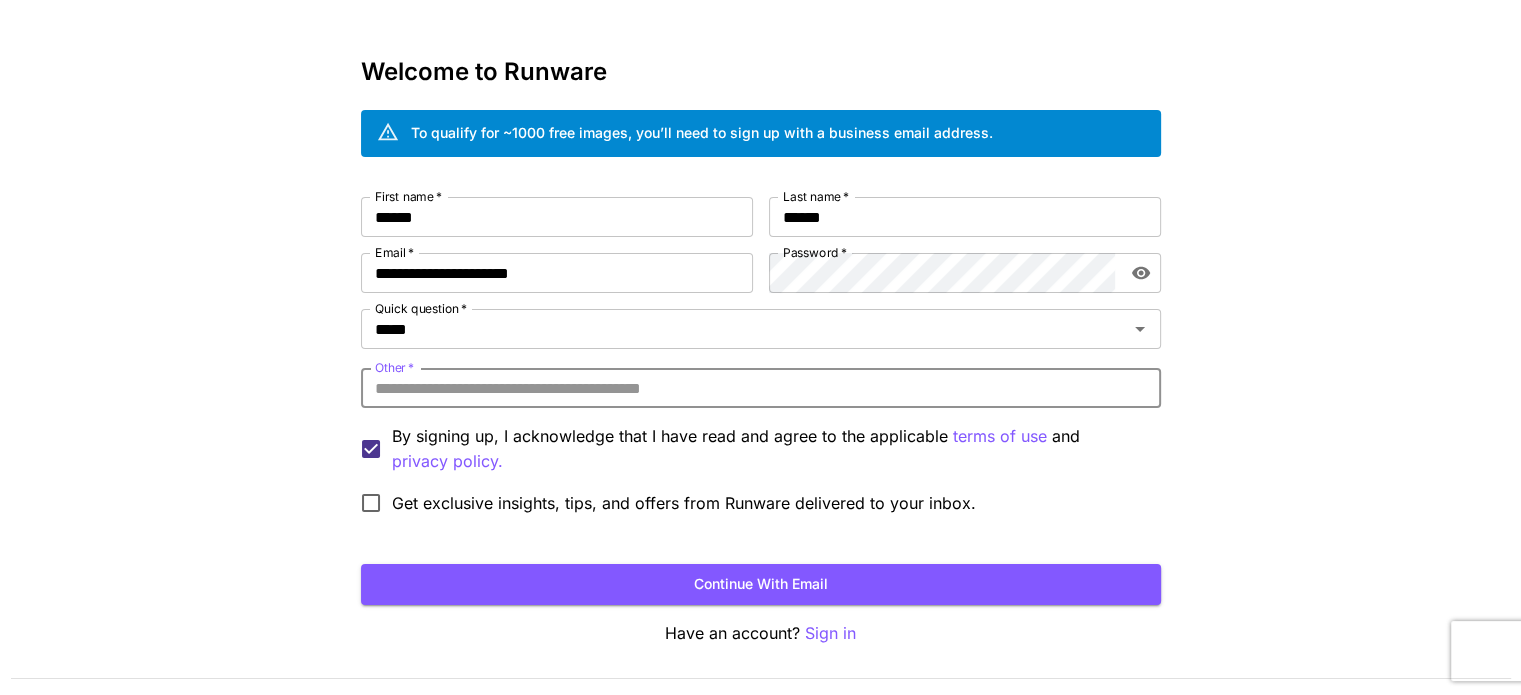 click on "Other   *" at bounding box center [761, 388] 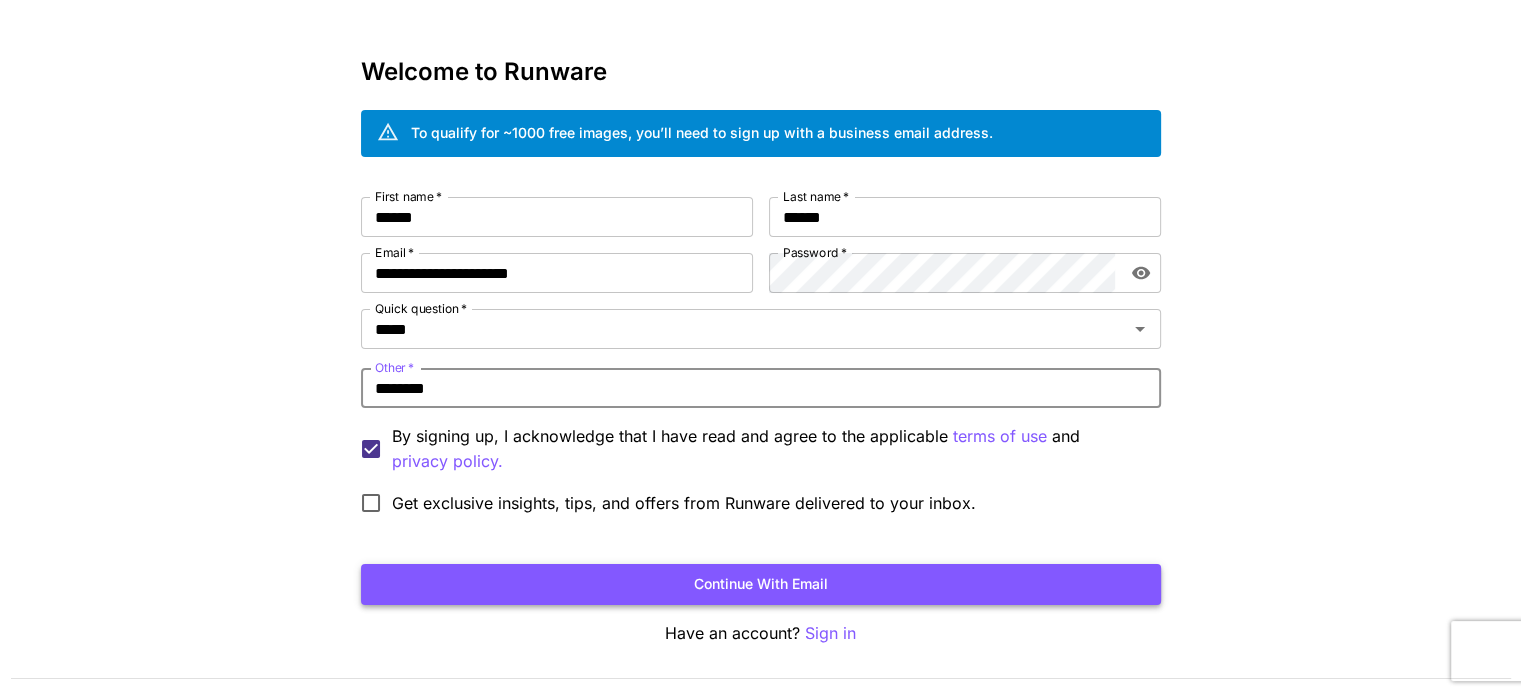type on "*******" 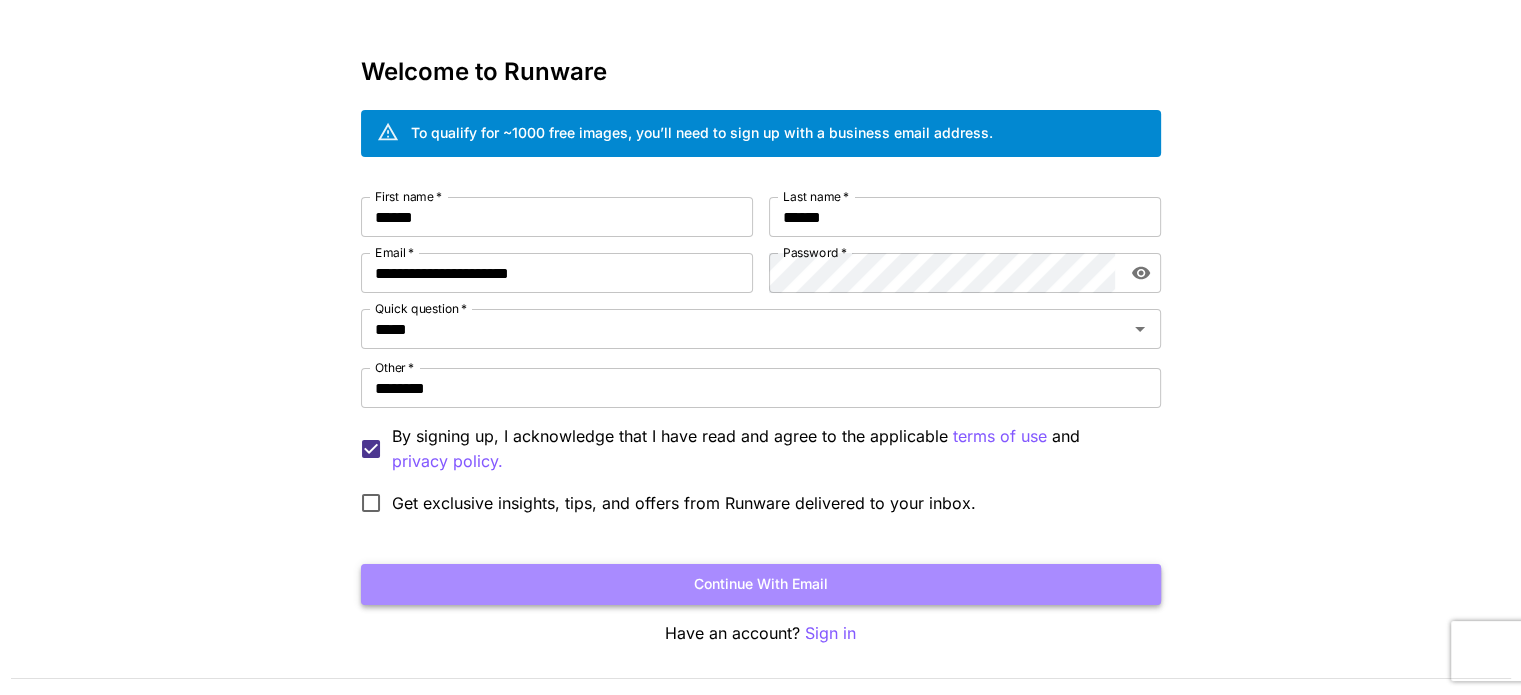 click on "Continue with email" at bounding box center (761, 584) 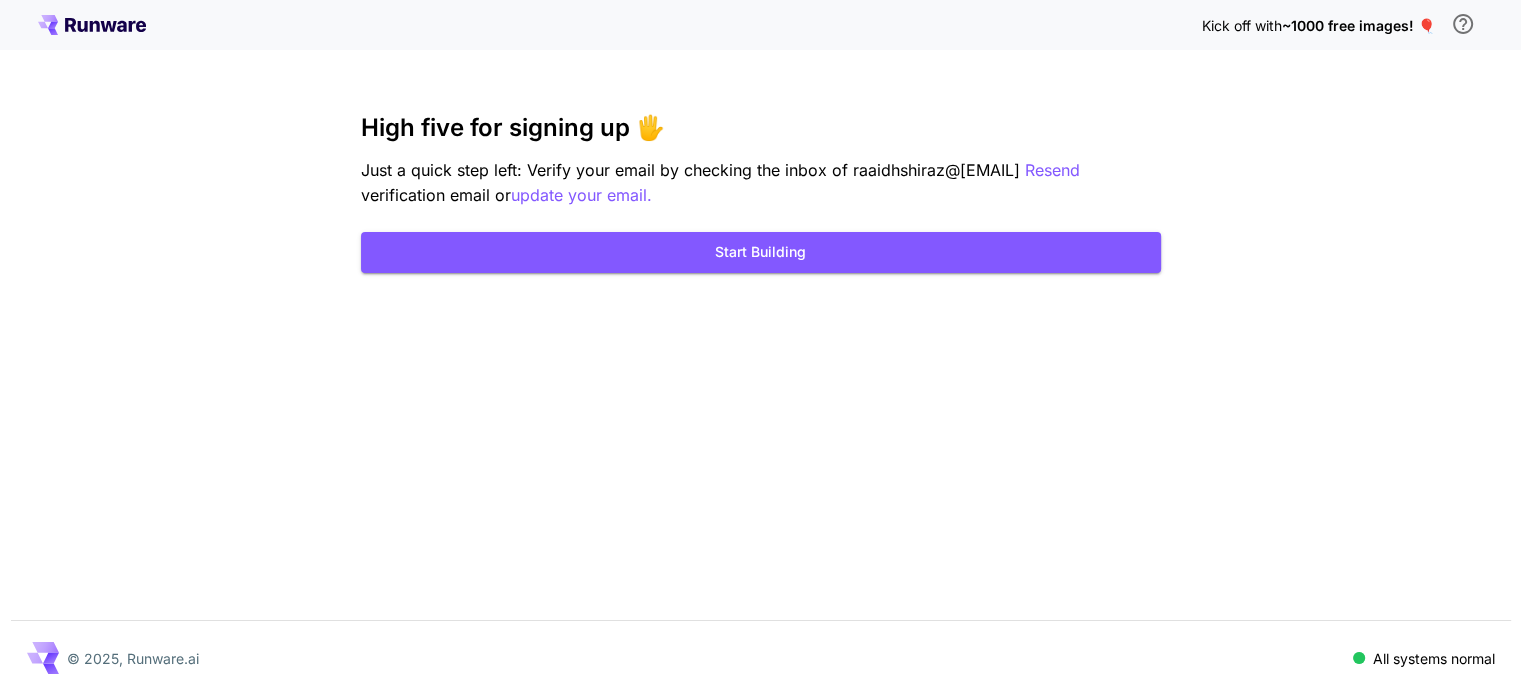 scroll, scrollTop: 0, scrollLeft: 0, axis: both 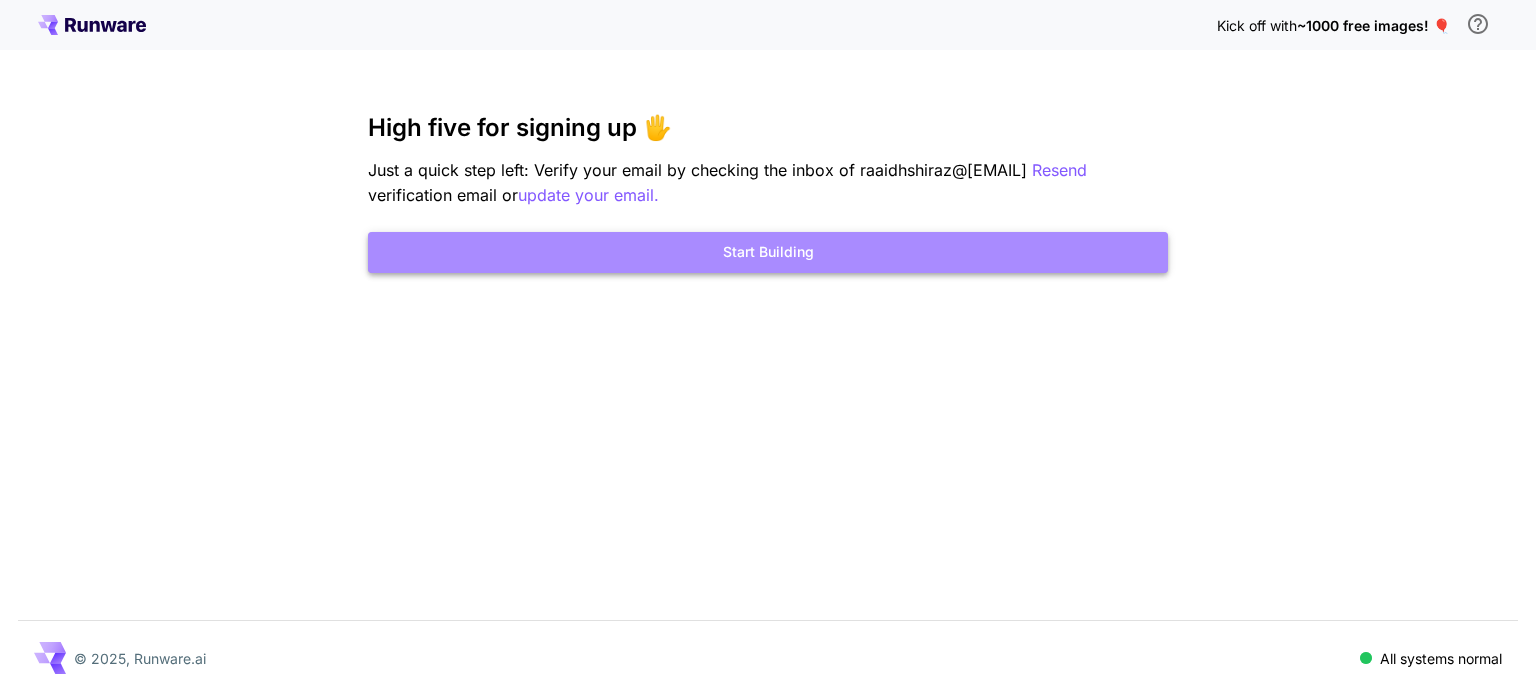 click on "Start Building" at bounding box center (768, 252) 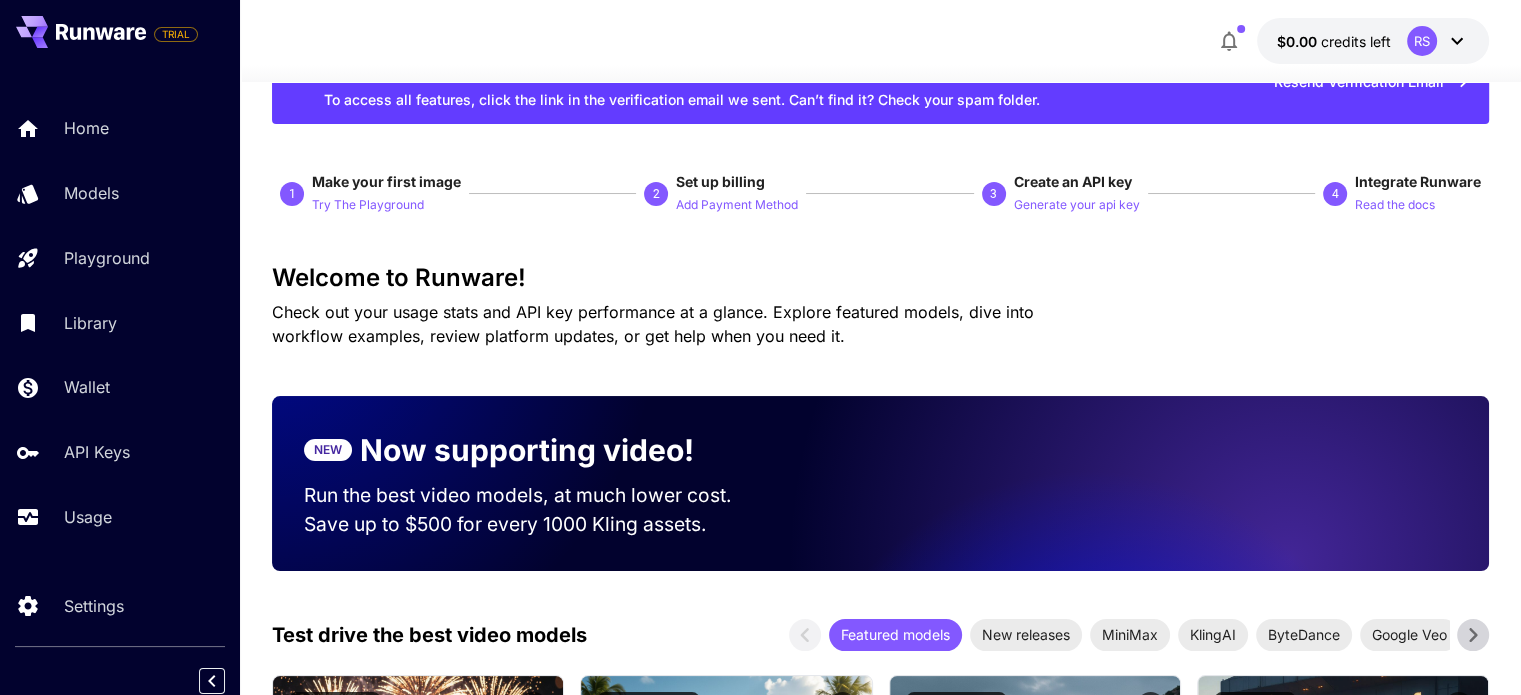 scroll, scrollTop: 0, scrollLeft: 0, axis: both 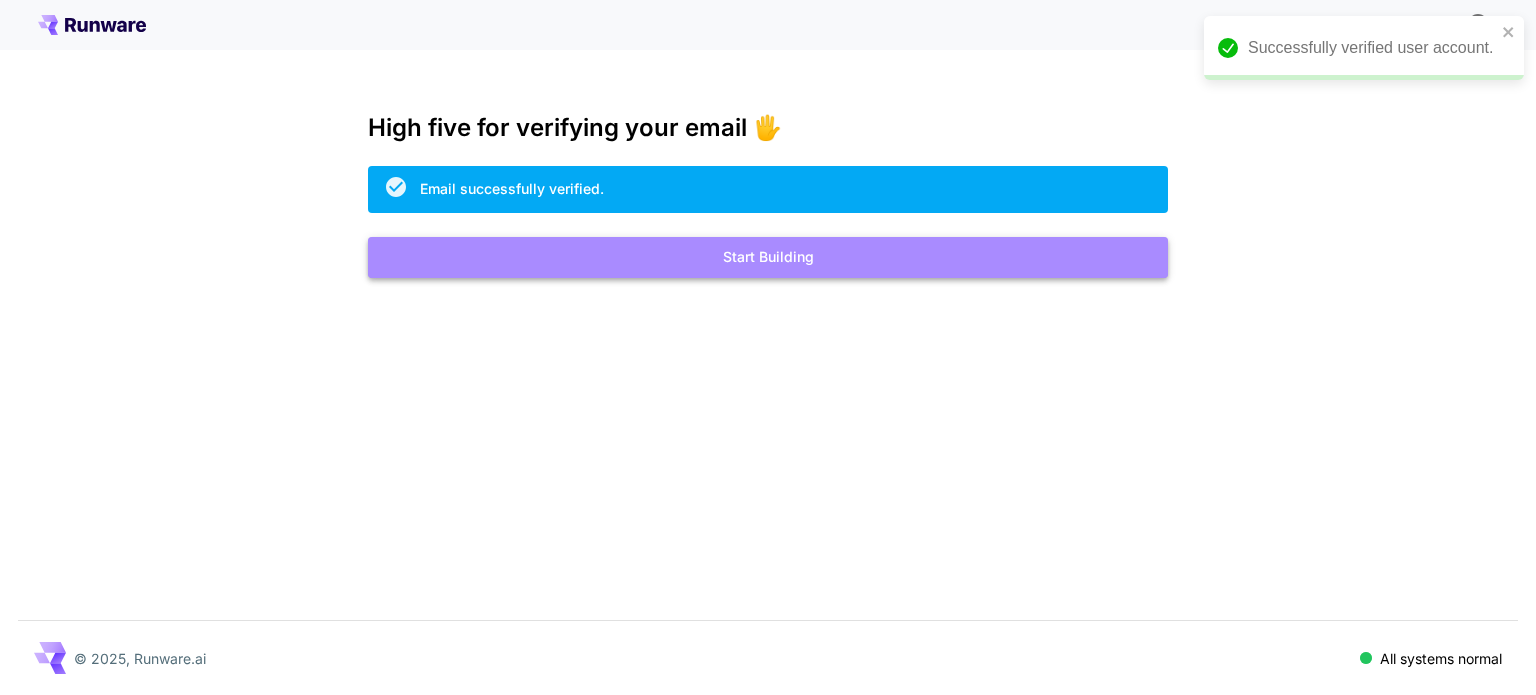 click on "Start Building" at bounding box center [768, 257] 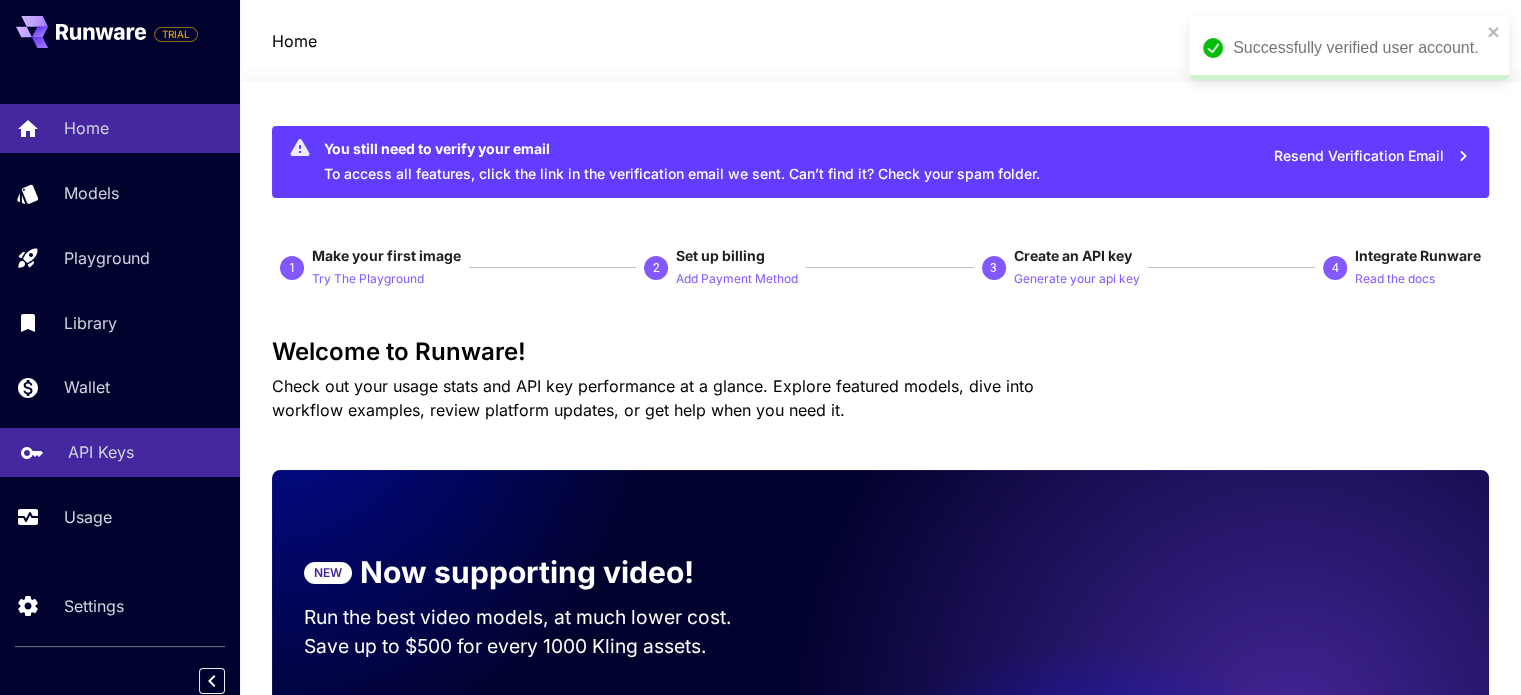 click on "API Keys" at bounding box center (120, 452) 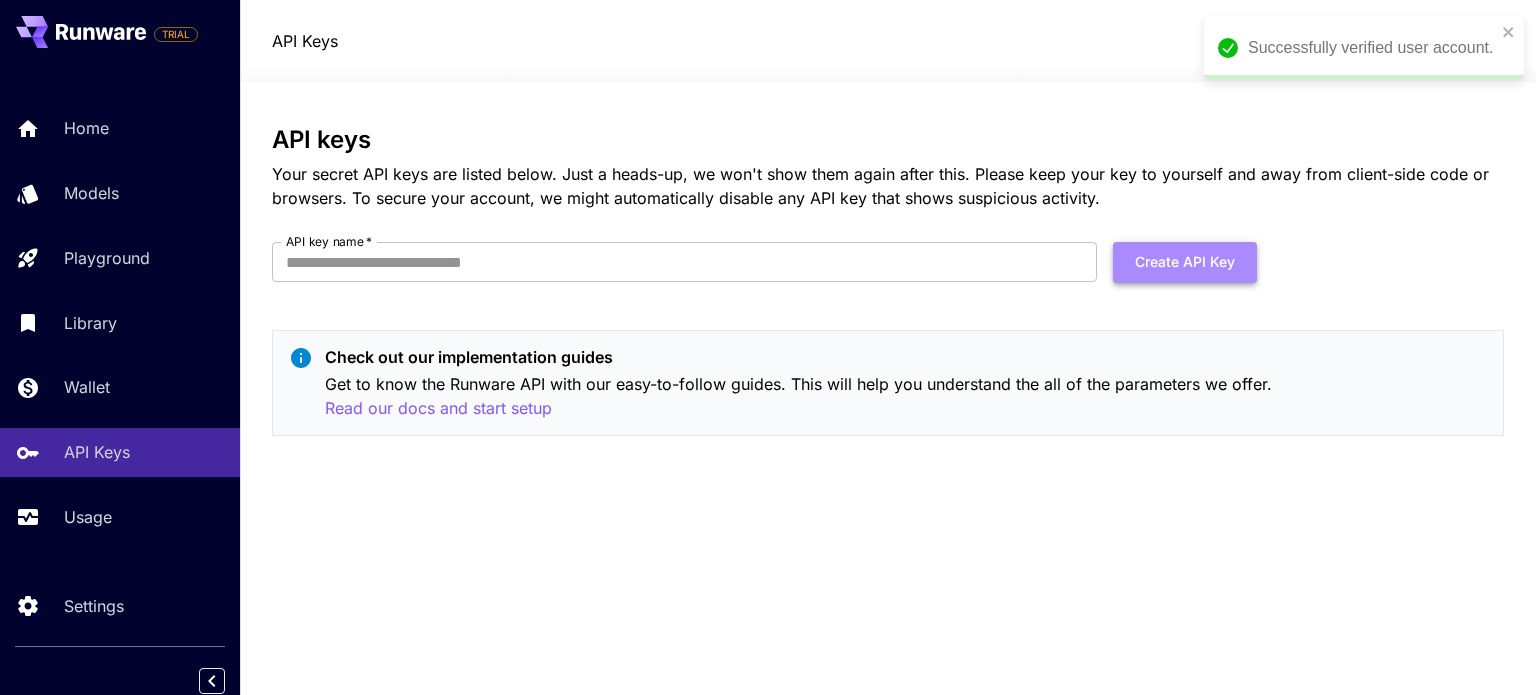 click on "Create API Key" at bounding box center (1185, 262) 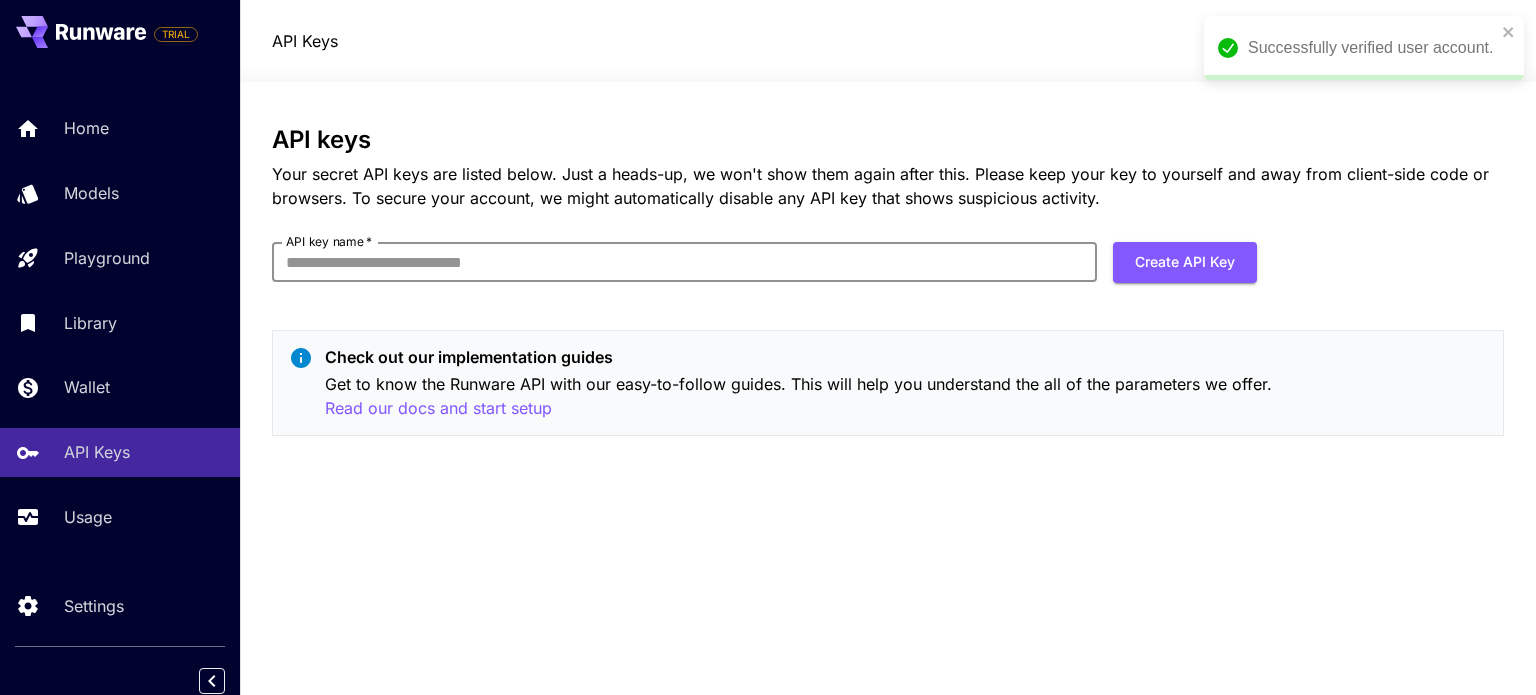 click on "API key name   *" at bounding box center [684, 262] 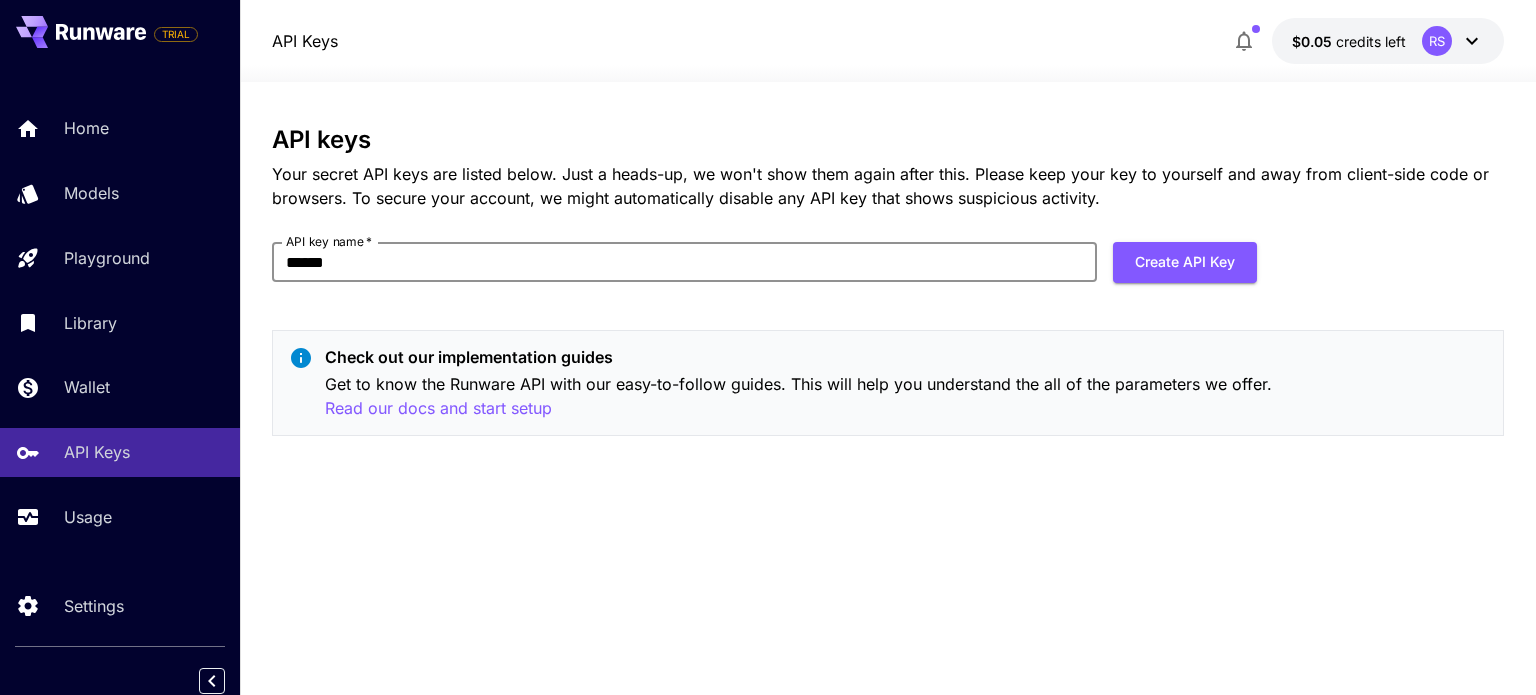 click on "******" at bounding box center [684, 262] 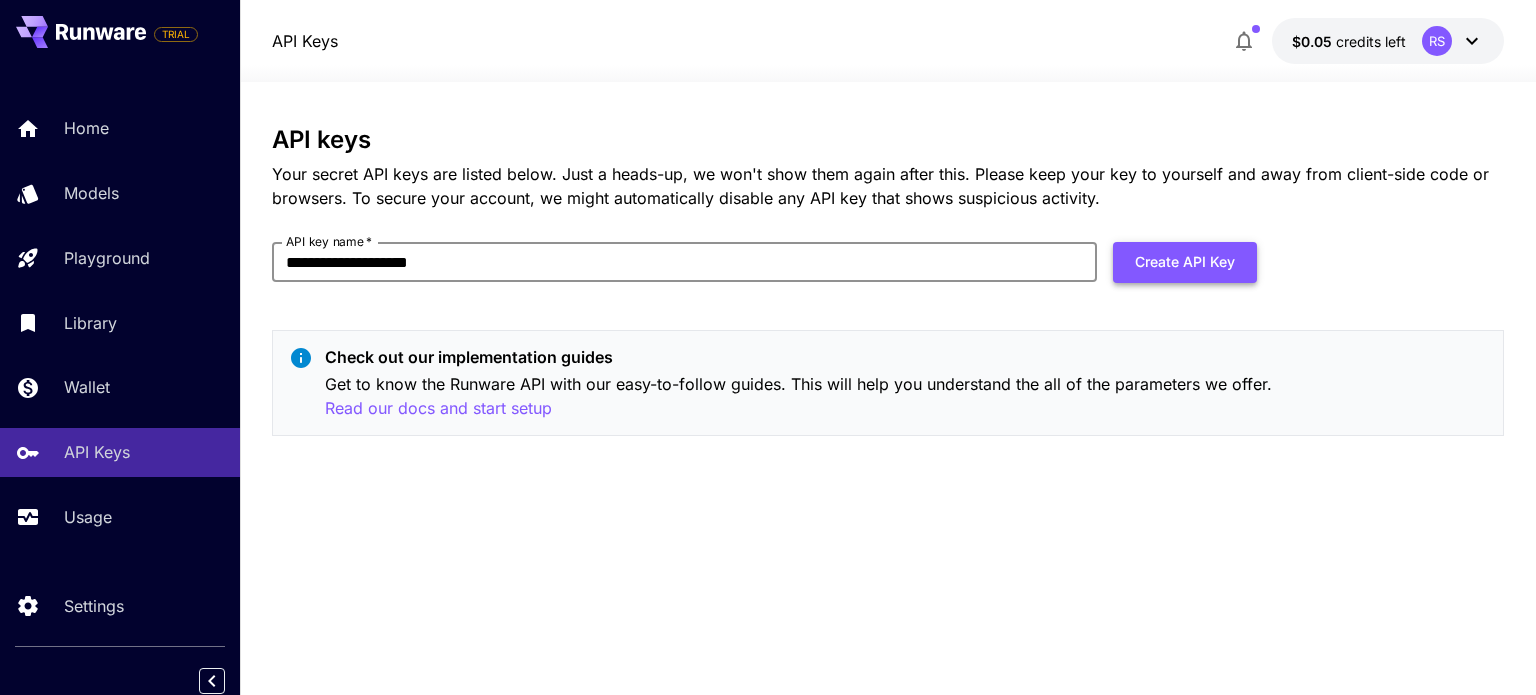 type on "**********" 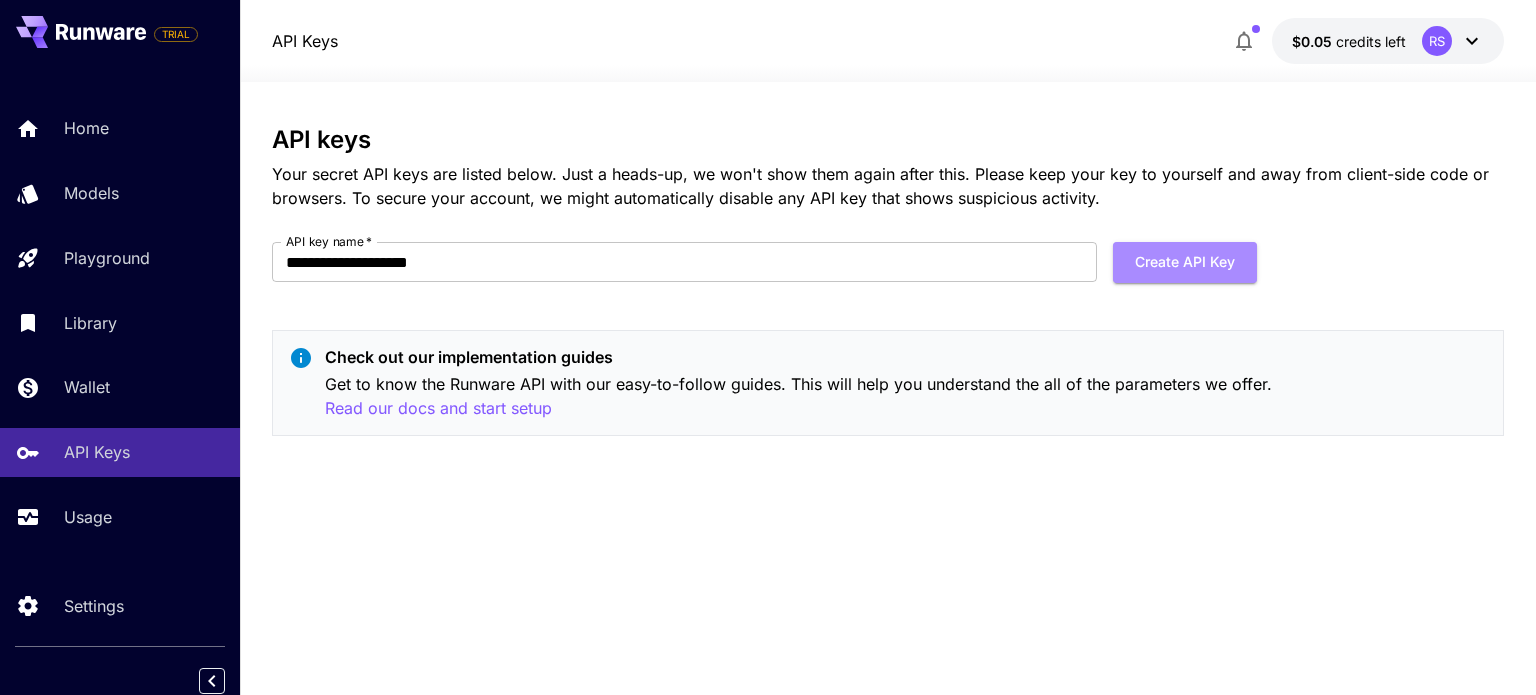 click on "Create API Key" at bounding box center (1185, 262) 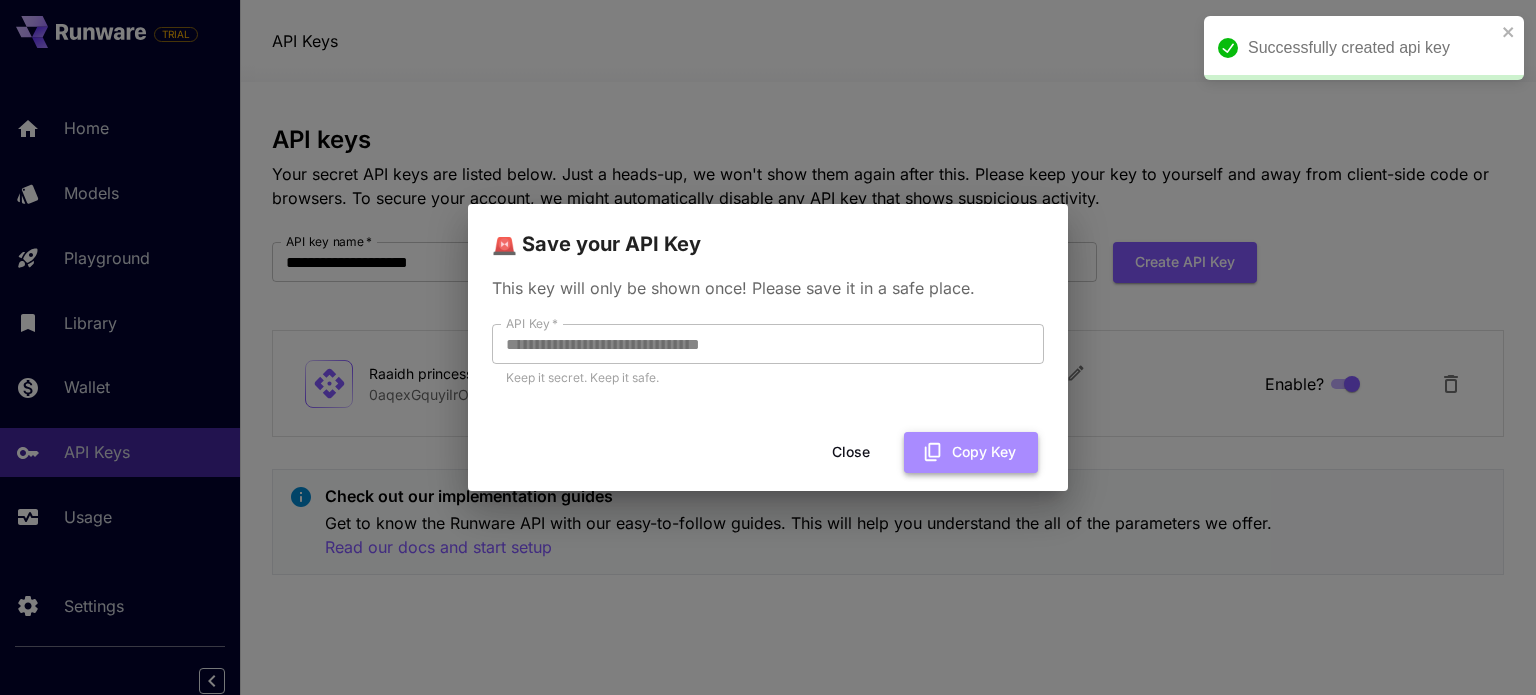 click 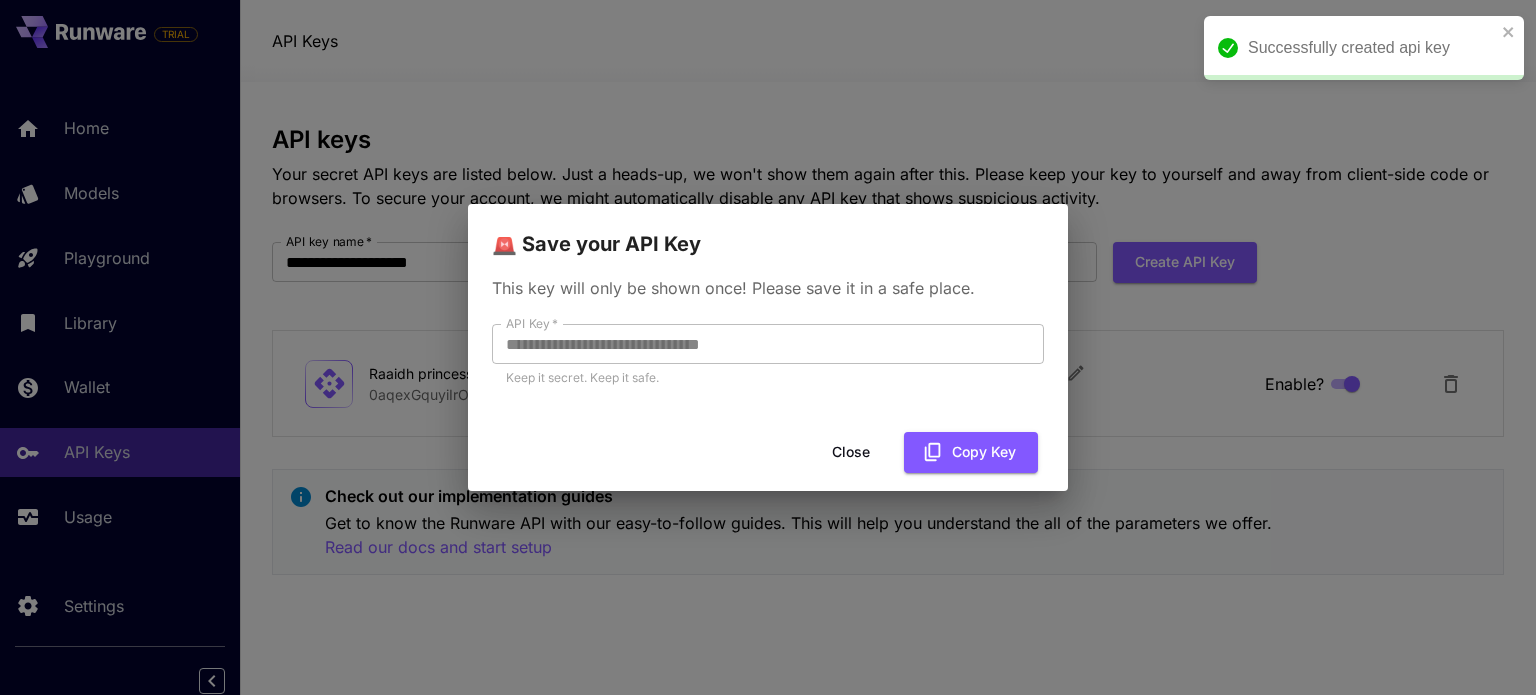 click on "Successfully created api key" at bounding box center (1364, 48) 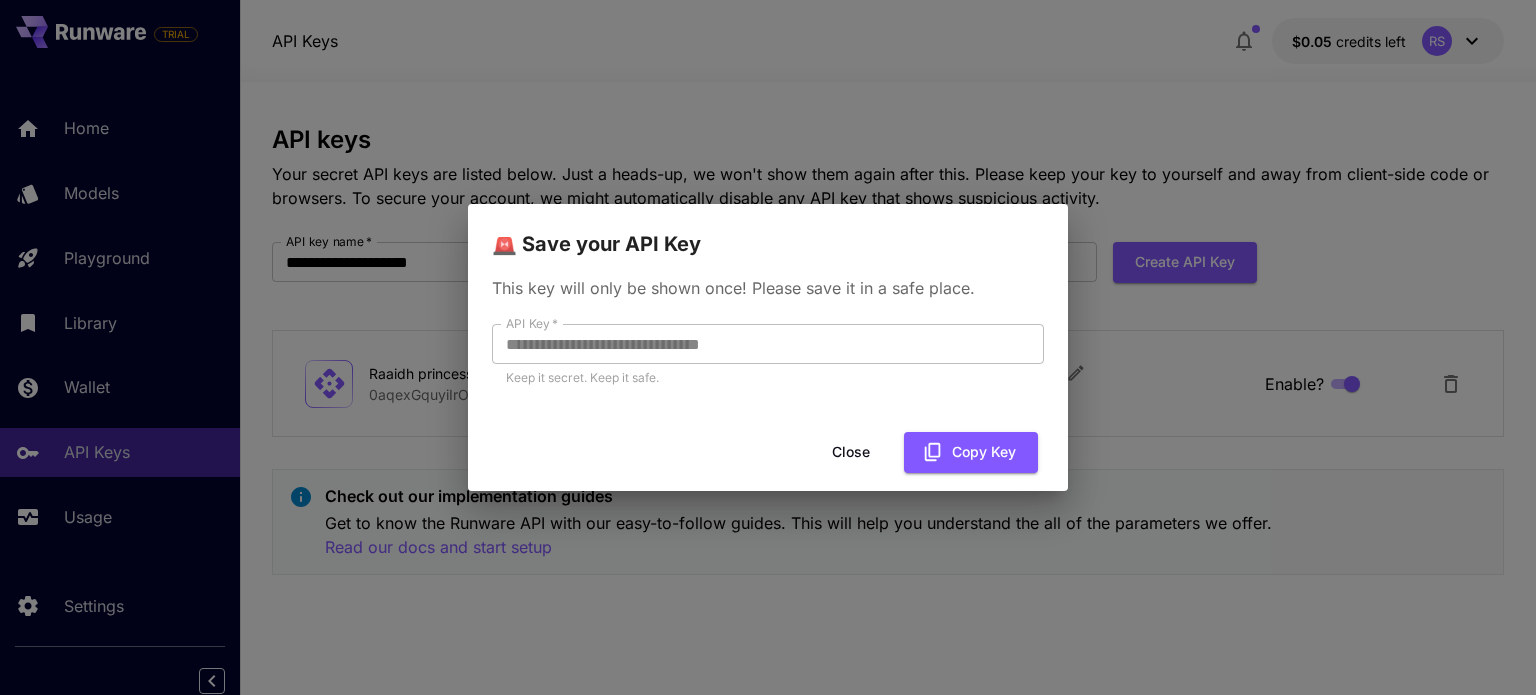 click on "**********" at bounding box center [768, 347] 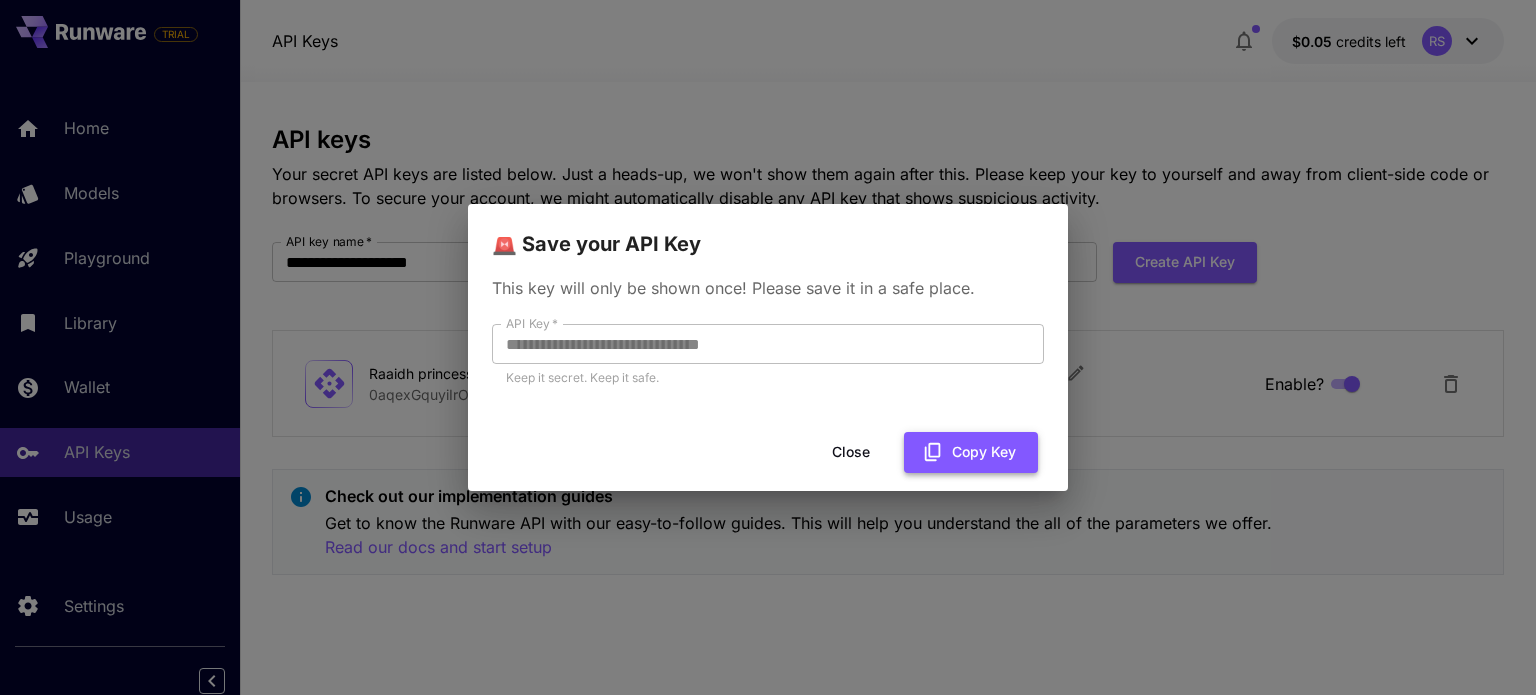 click 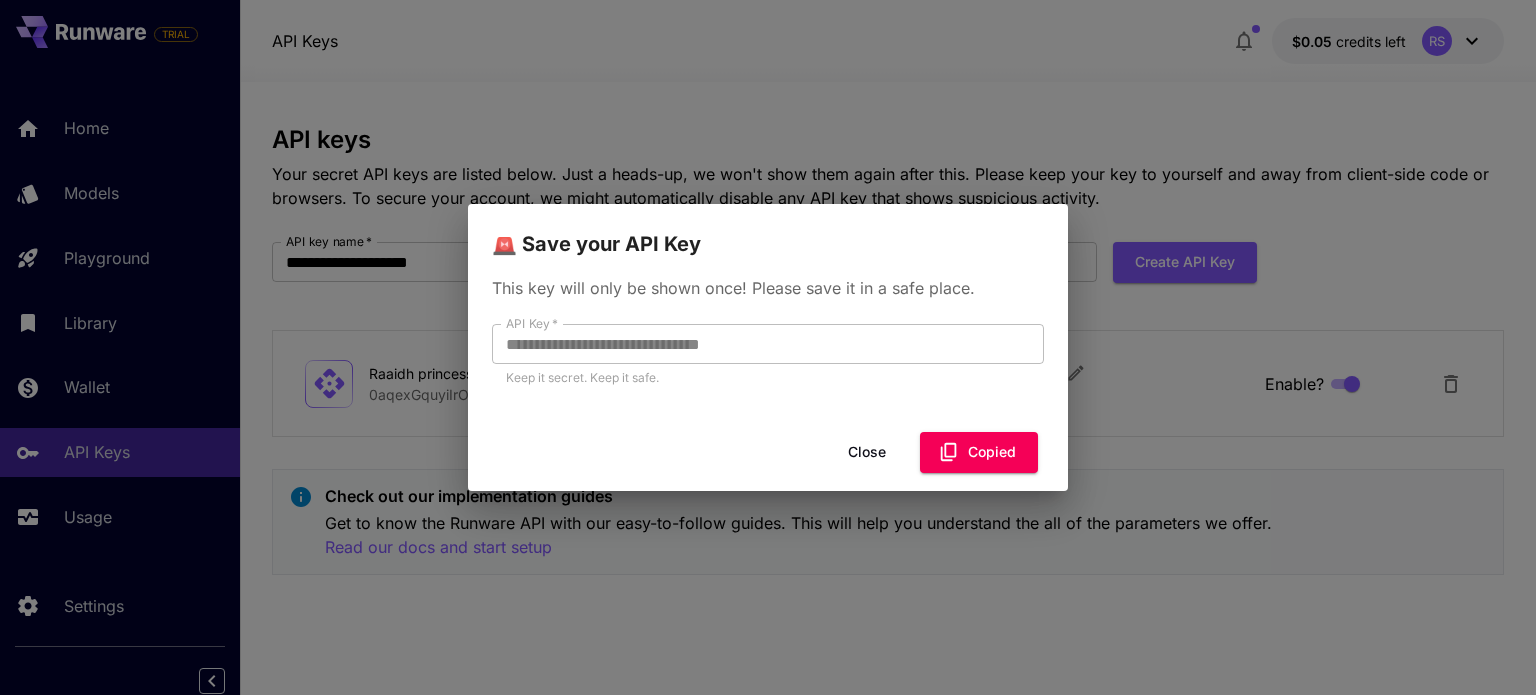 click on "Close" at bounding box center (867, 452) 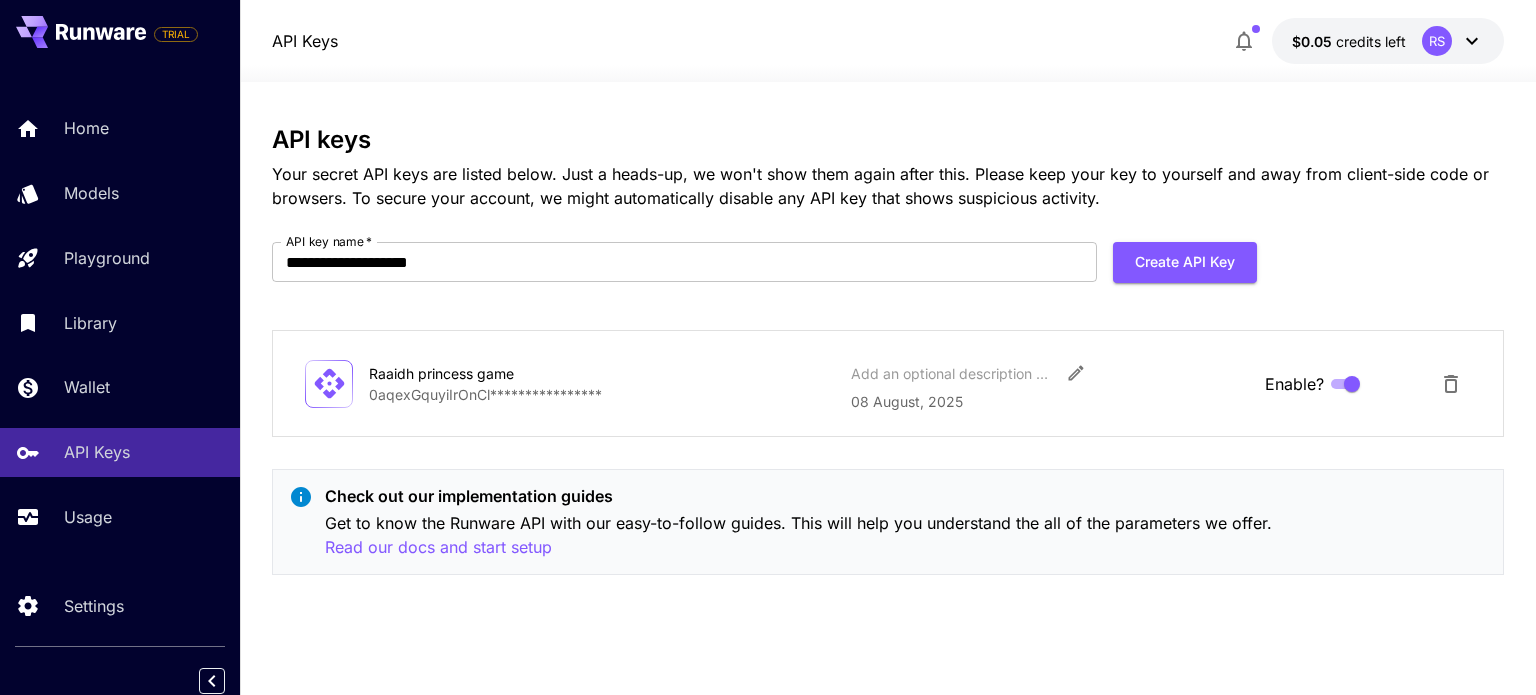 click on "credits left" at bounding box center (1371, 41) 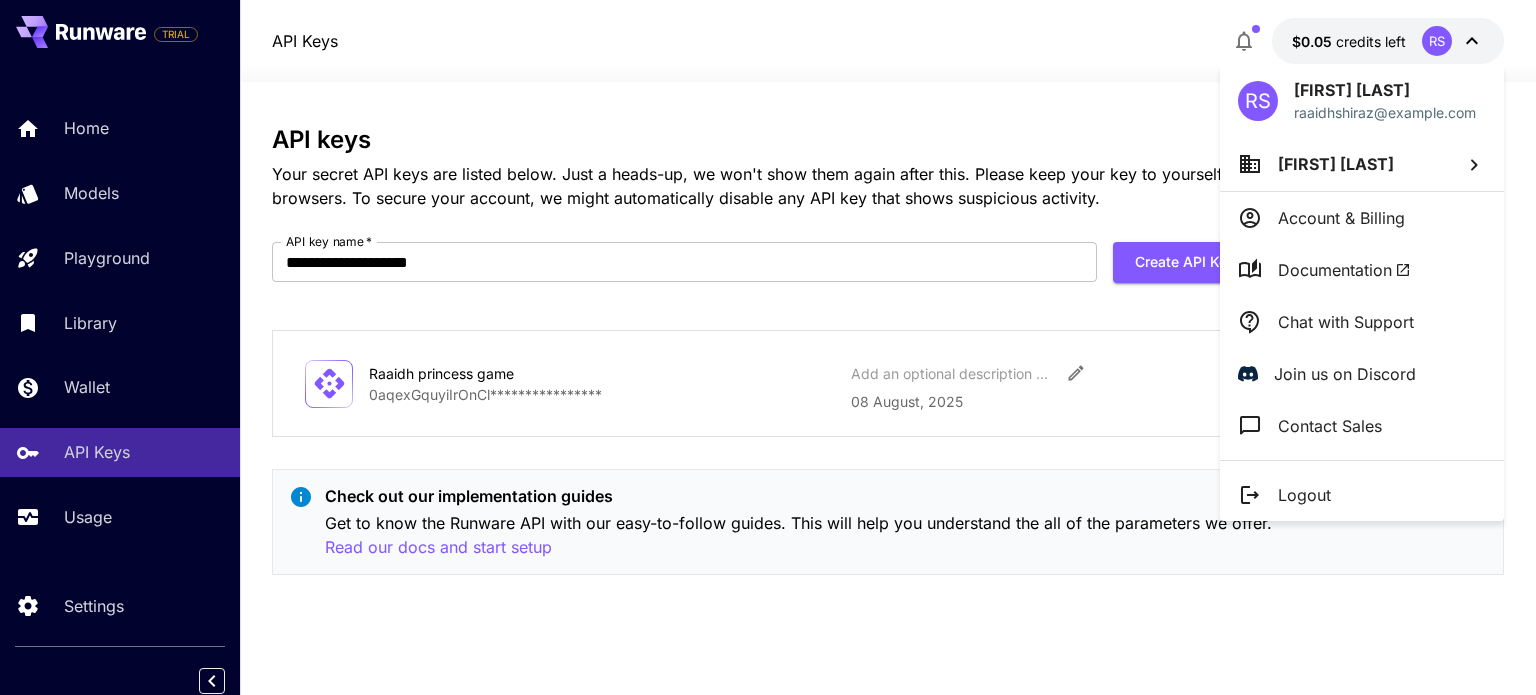click on "Logout" at bounding box center [1362, 495] 